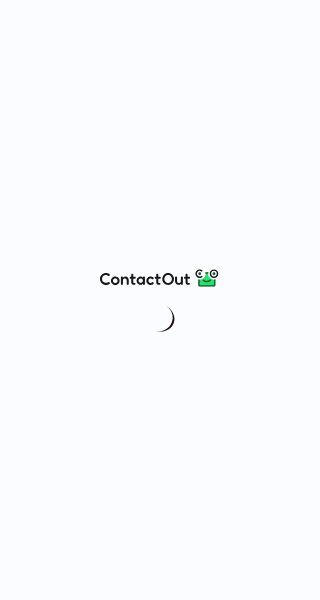 scroll, scrollTop: 0, scrollLeft: 0, axis: both 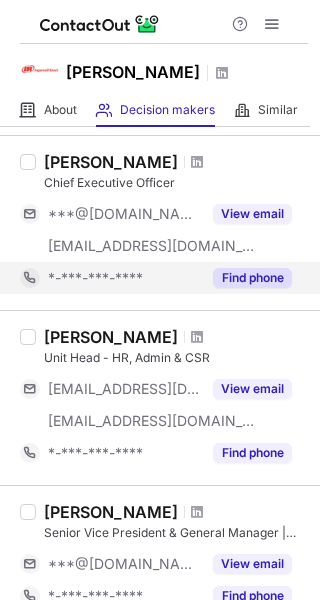 click on "Find phone" at bounding box center [252, 278] 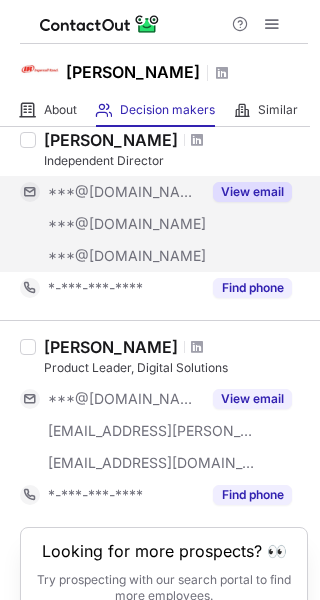 scroll, scrollTop: 1700, scrollLeft: 0, axis: vertical 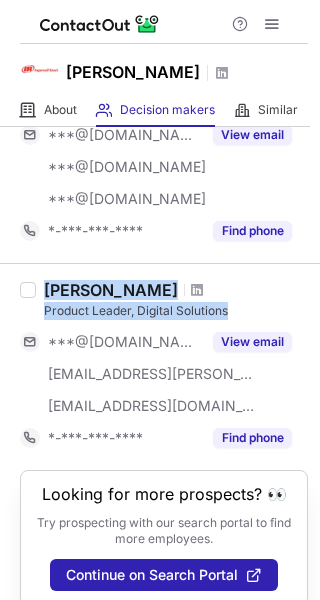 drag, startPoint x: 39, startPoint y: 282, endPoint x: 238, endPoint y: 306, distance: 200.44202 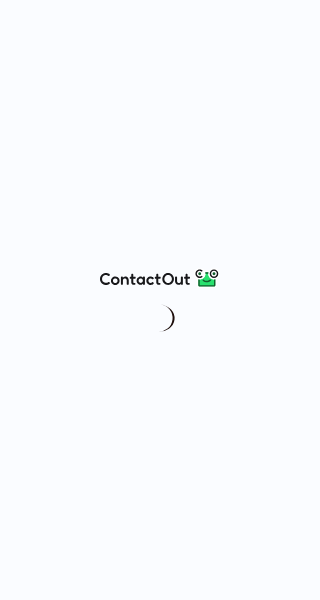 scroll, scrollTop: 0, scrollLeft: 0, axis: both 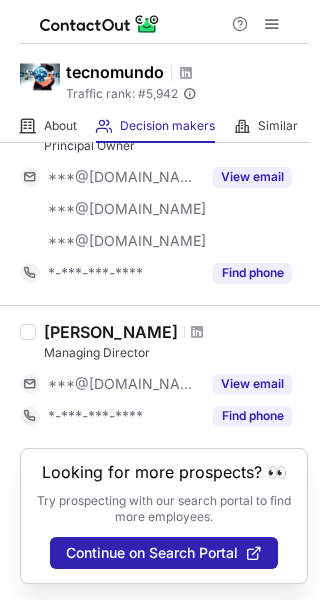 click on "[PERSON_NAME]" at bounding box center (111, 332) 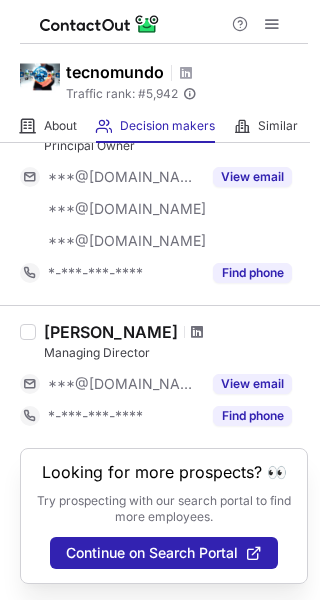 click at bounding box center [197, 332] 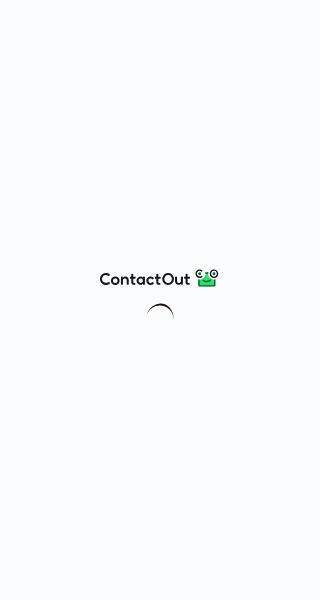 scroll, scrollTop: 0, scrollLeft: 0, axis: both 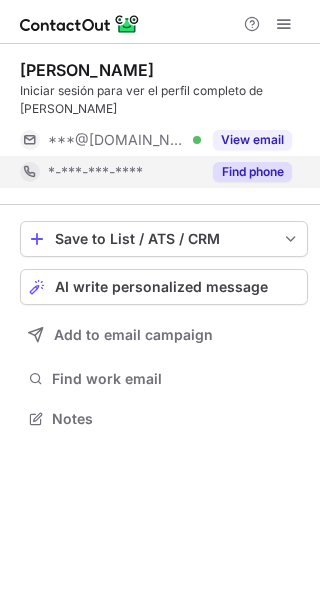 click on "Find phone" at bounding box center (252, 172) 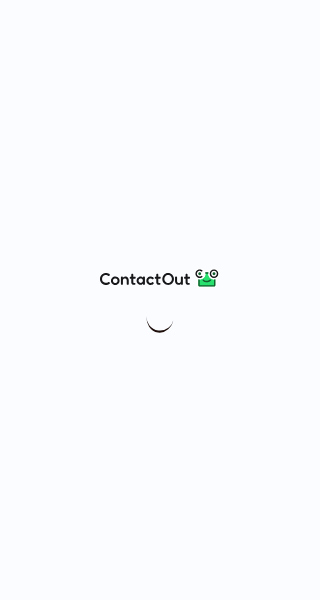 scroll, scrollTop: 0, scrollLeft: 0, axis: both 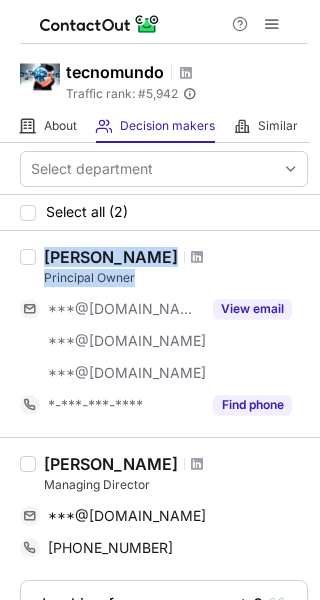 drag, startPoint x: 33, startPoint y: 245, endPoint x: 185, endPoint y: 278, distance: 155.54099 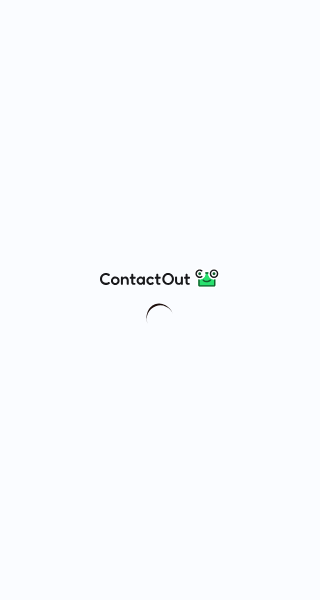 scroll, scrollTop: 0, scrollLeft: 0, axis: both 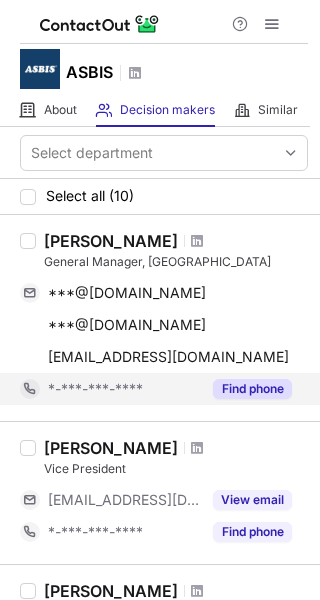 click on "Find phone" at bounding box center (252, 389) 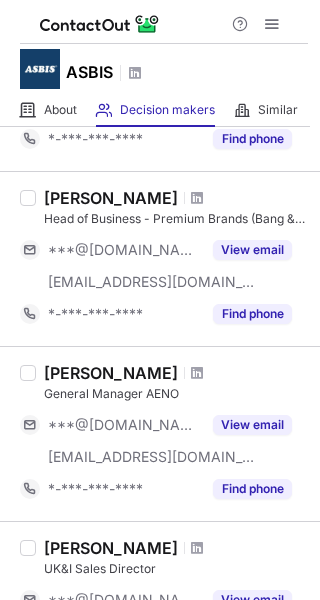 scroll, scrollTop: 400, scrollLeft: 0, axis: vertical 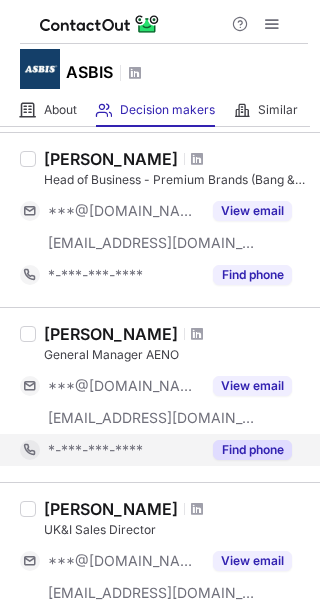click on "Find phone" at bounding box center (252, 450) 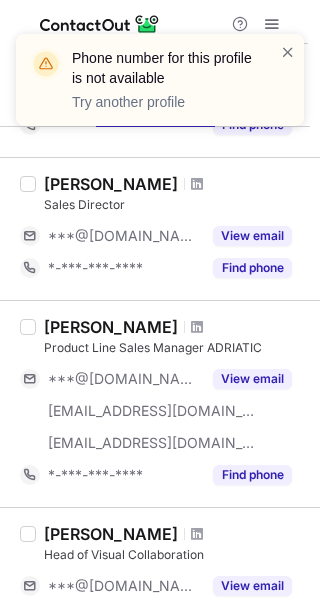 scroll, scrollTop: 868, scrollLeft: 0, axis: vertical 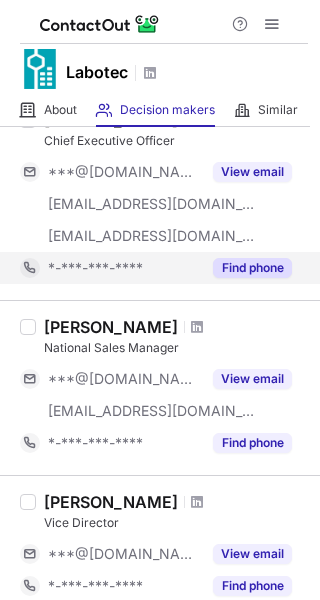 click on "Find phone" at bounding box center (252, 268) 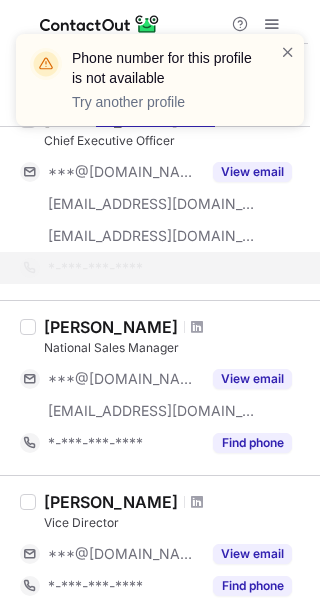 click on "Phone number for this profile is not available Try another profile" at bounding box center [160, 80] 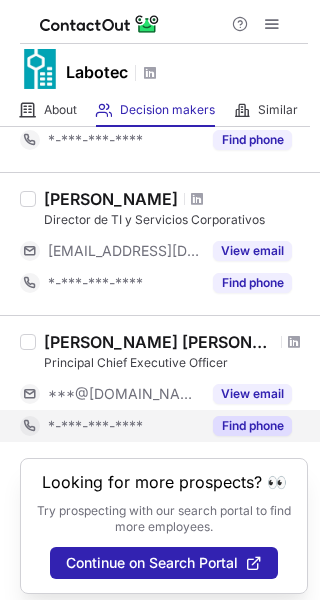 scroll, scrollTop: 1324, scrollLeft: 0, axis: vertical 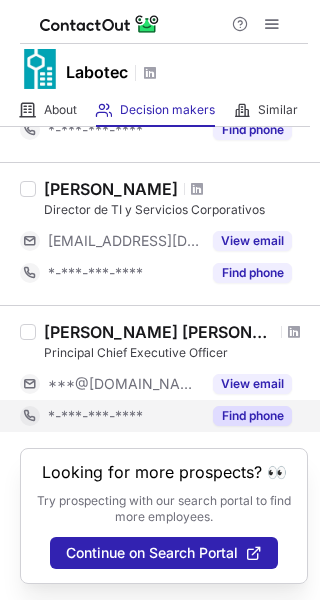 click on "Find phone" at bounding box center [252, 416] 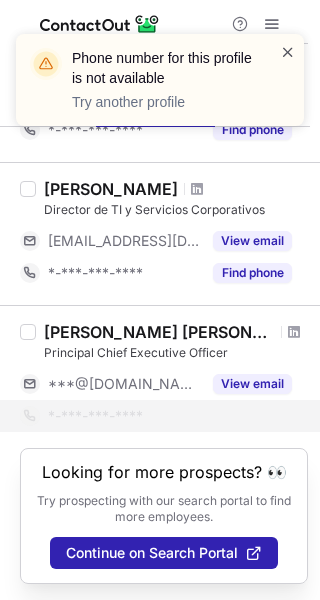 click at bounding box center (288, 52) 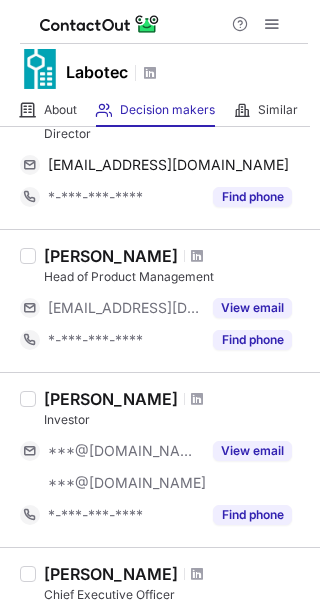 scroll, scrollTop: 392, scrollLeft: 0, axis: vertical 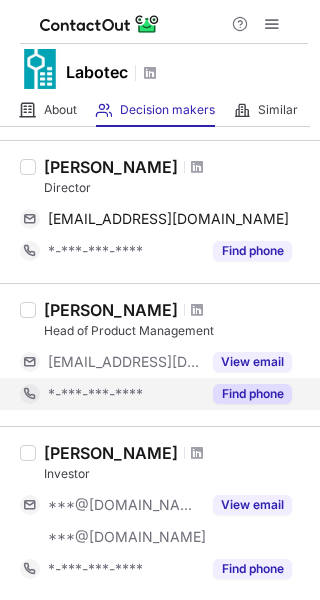 click on "Find phone" at bounding box center [252, 394] 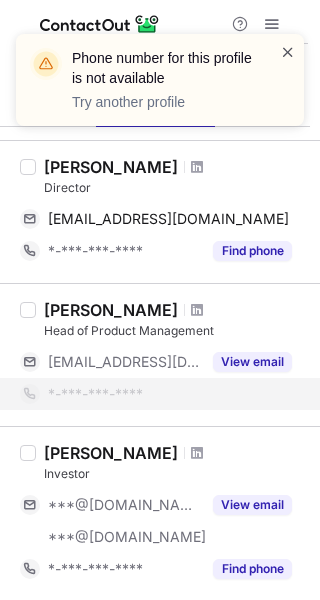 click at bounding box center (288, 52) 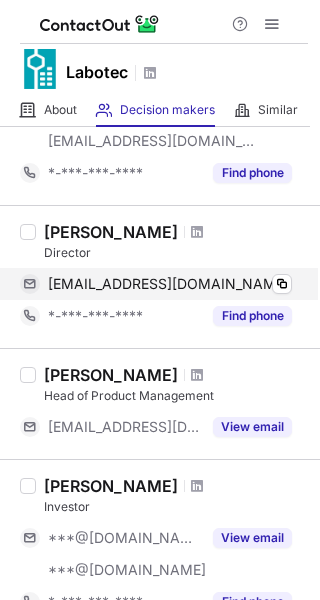 scroll, scrollTop: 292, scrollLeft: 0, axis: vertical 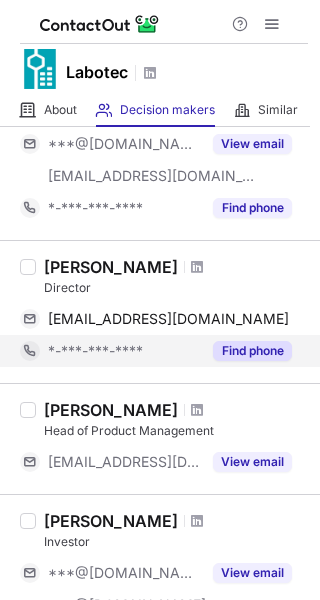 click on "Find phone" at bounding box center (252, 351) 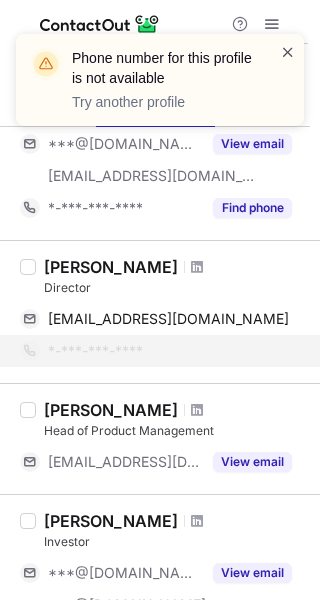 click at bounding box center (288, 52) 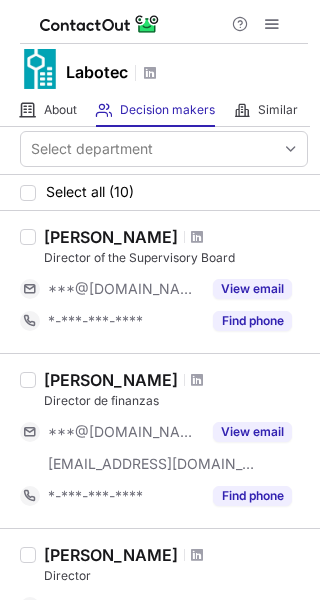 scroll, scrollTop: 0, scrollLeft: 0, axis: both 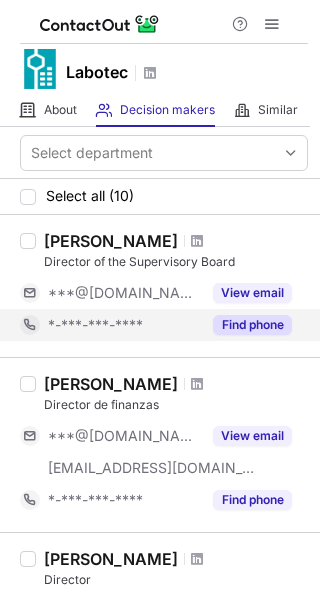 click on "Find phone" at bounding box center [252, 325] 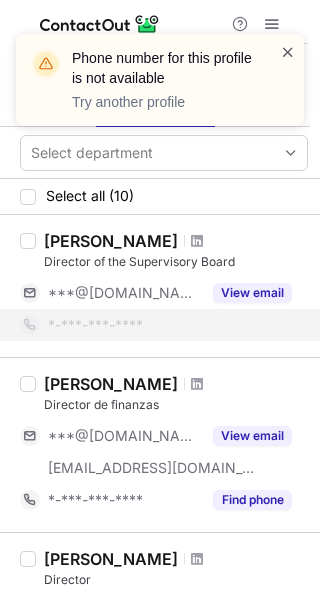 click at bounding box center (288, 52) 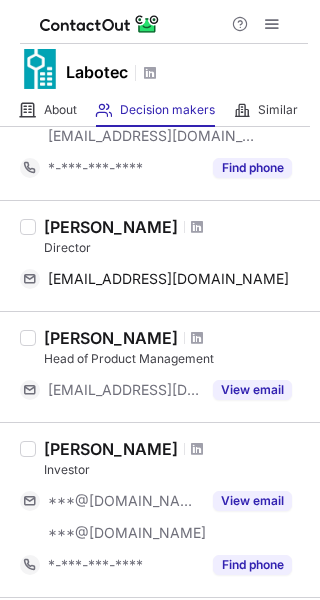 scroll, scrollTop: 500, scrollLeft: 0, axis: vertical 